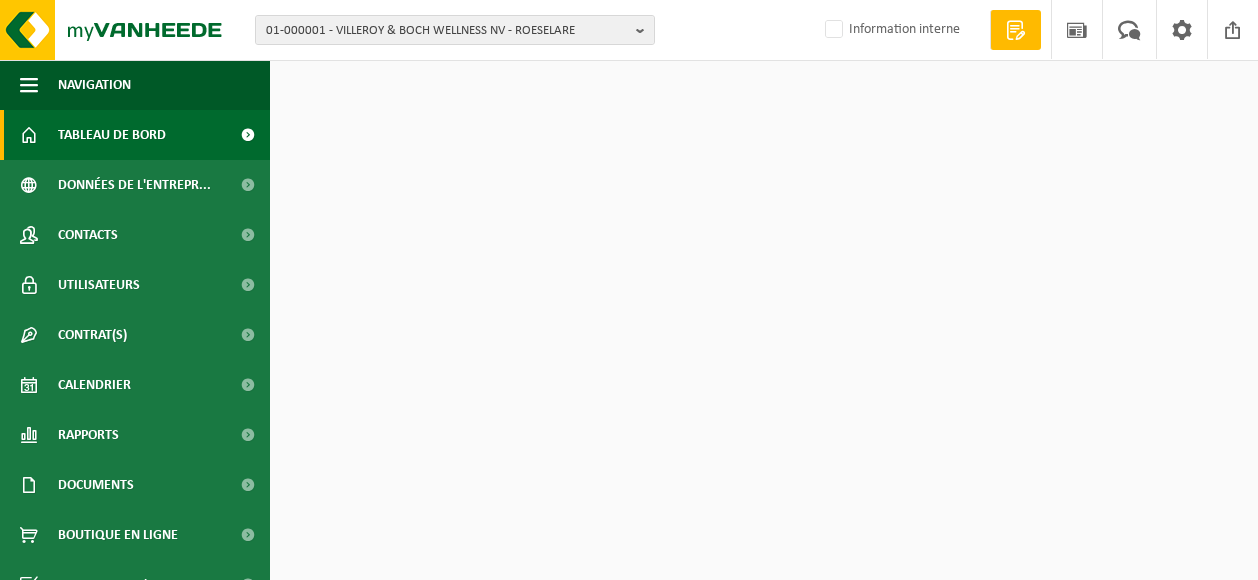 scroll, scrollTop: 0, scrollLeft: 0, axis: both 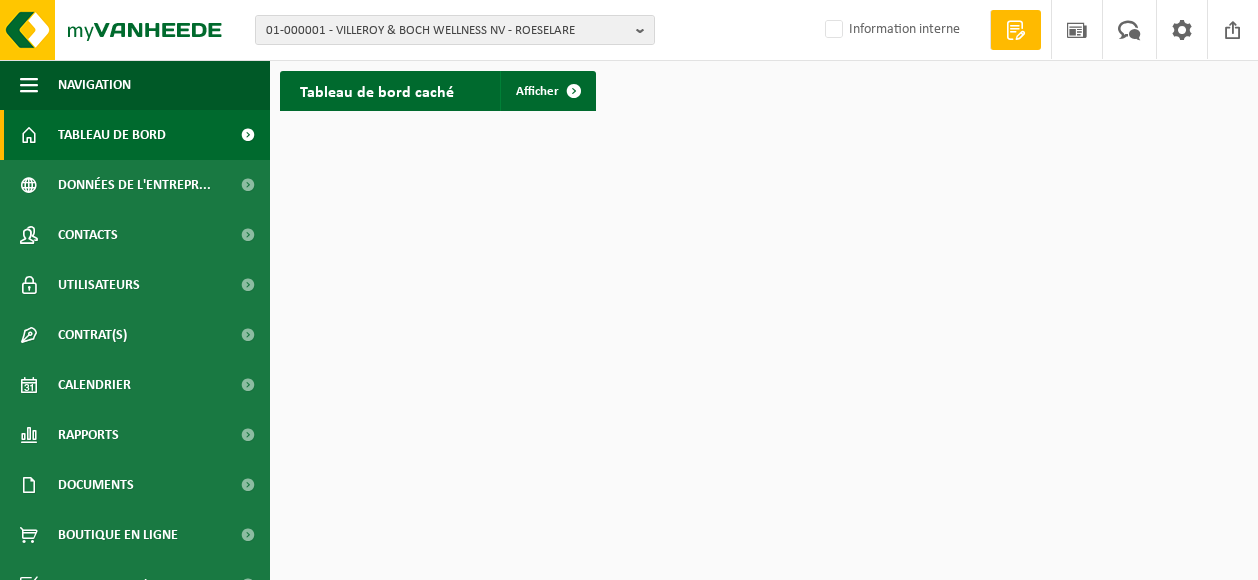 click on "Tableau de bord" at bounding box center [112, 135] 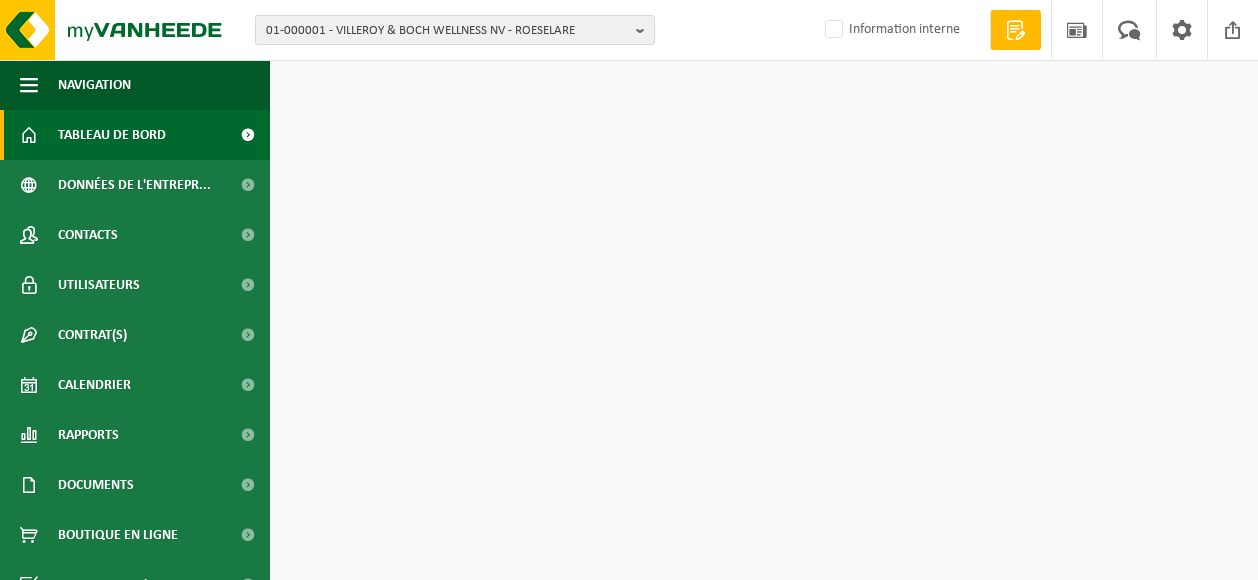 scroll, scrollTop: 0, scrollLeft: 0, axis: both 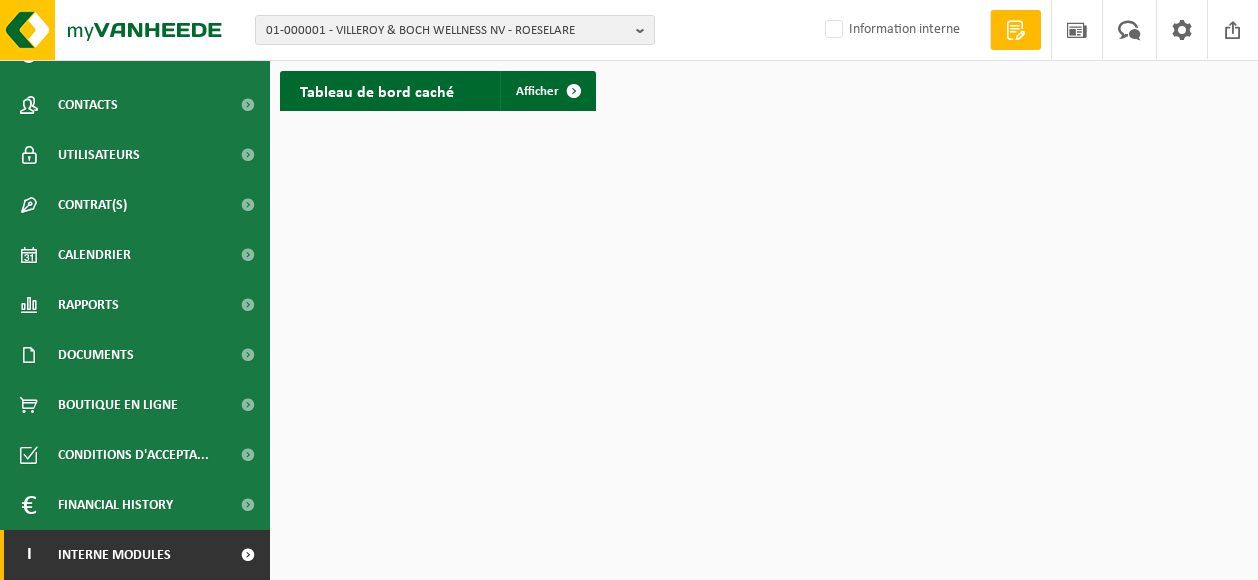 click on "I   Interne modules" at bounding box center (135, 555) 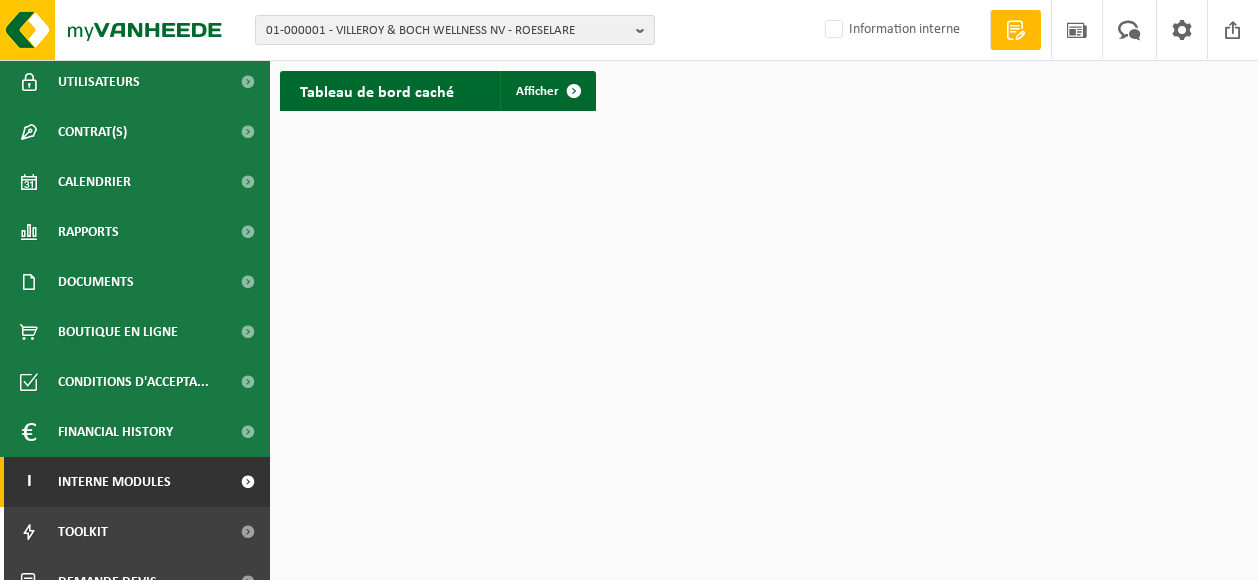 scroll, scrollTop: 230, scrollLeft: 0, axis: vertical 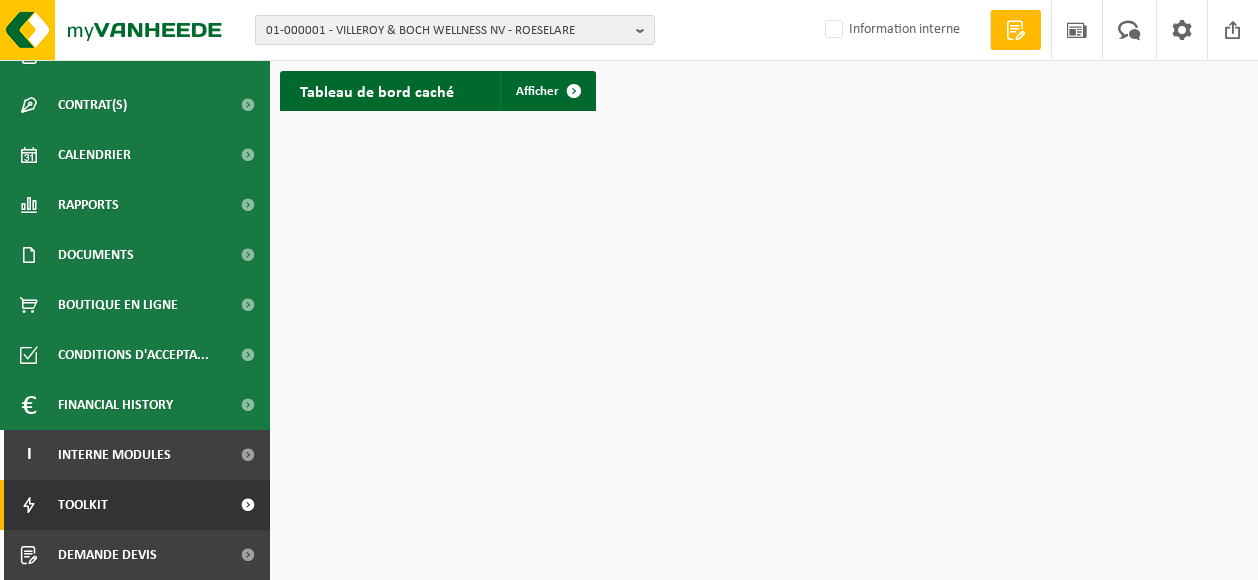 click on "Toolkit" at bounding box center (135, 505) 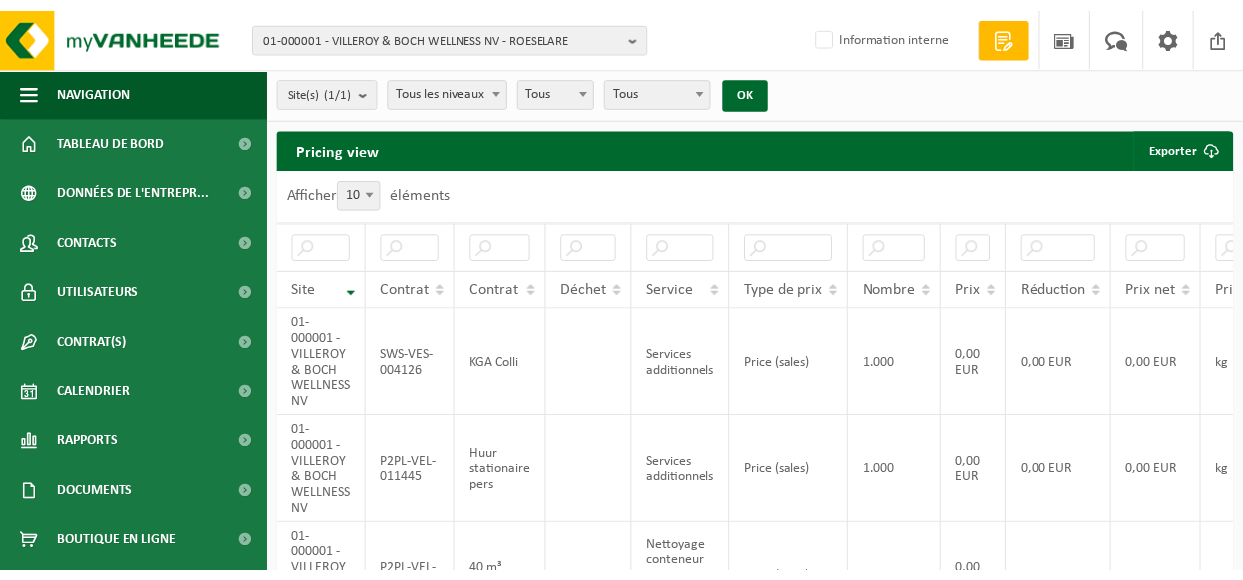 scroll, scrollTop: 0, scrollLeft: 0, axis: both 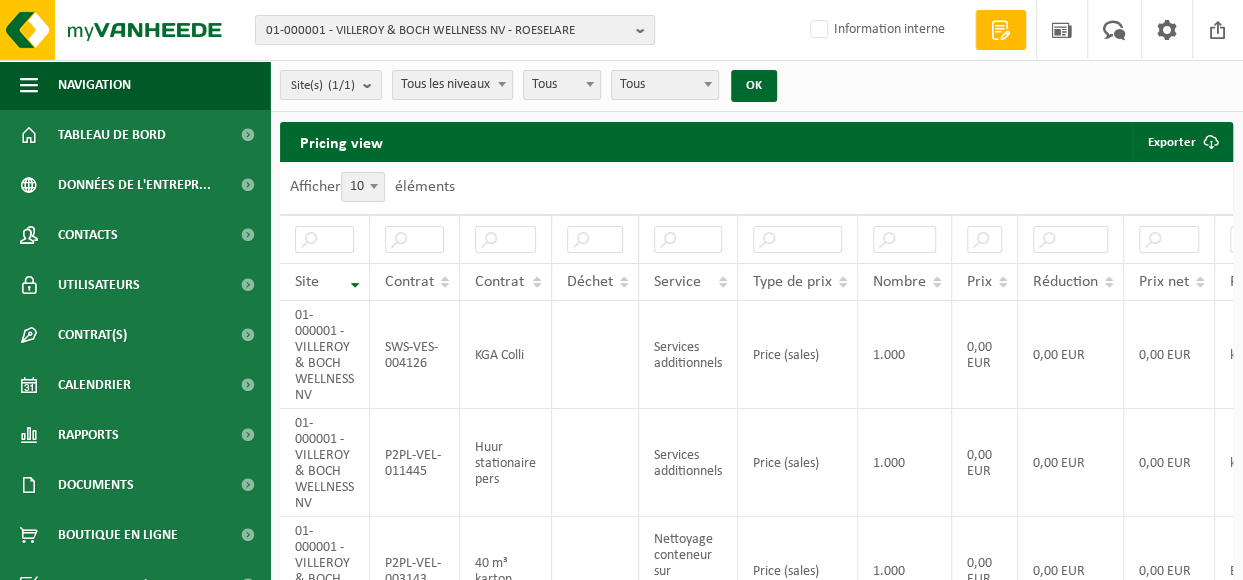 click on "Demande devis" at bounding box center (1000, 30) 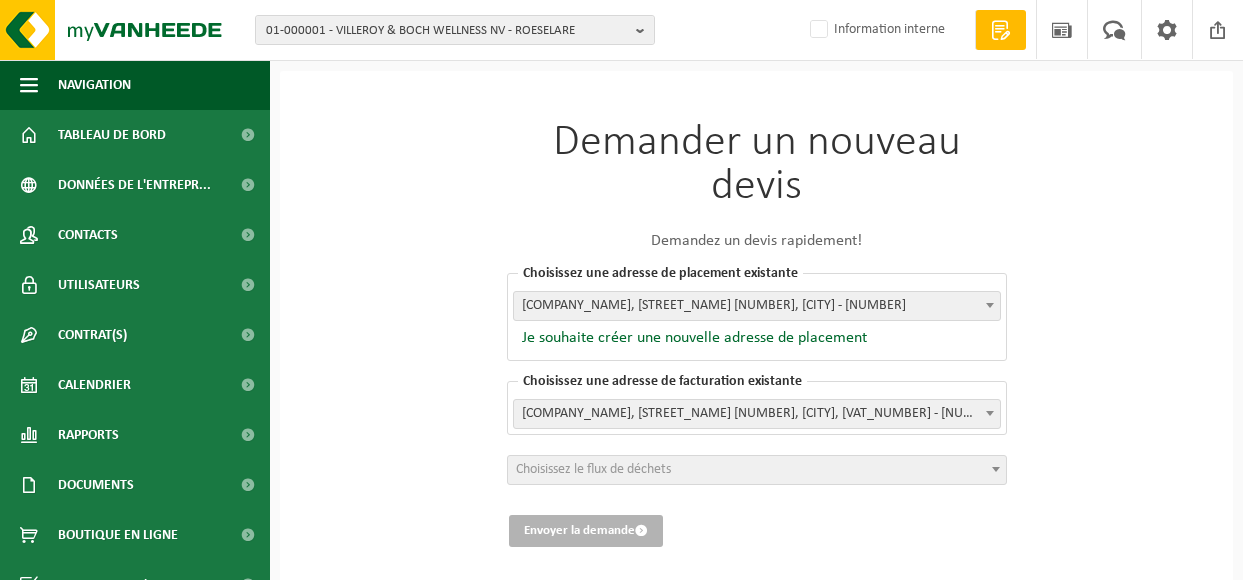 scroll, scrollTop: 0, scrollLeft: 0, axis: both 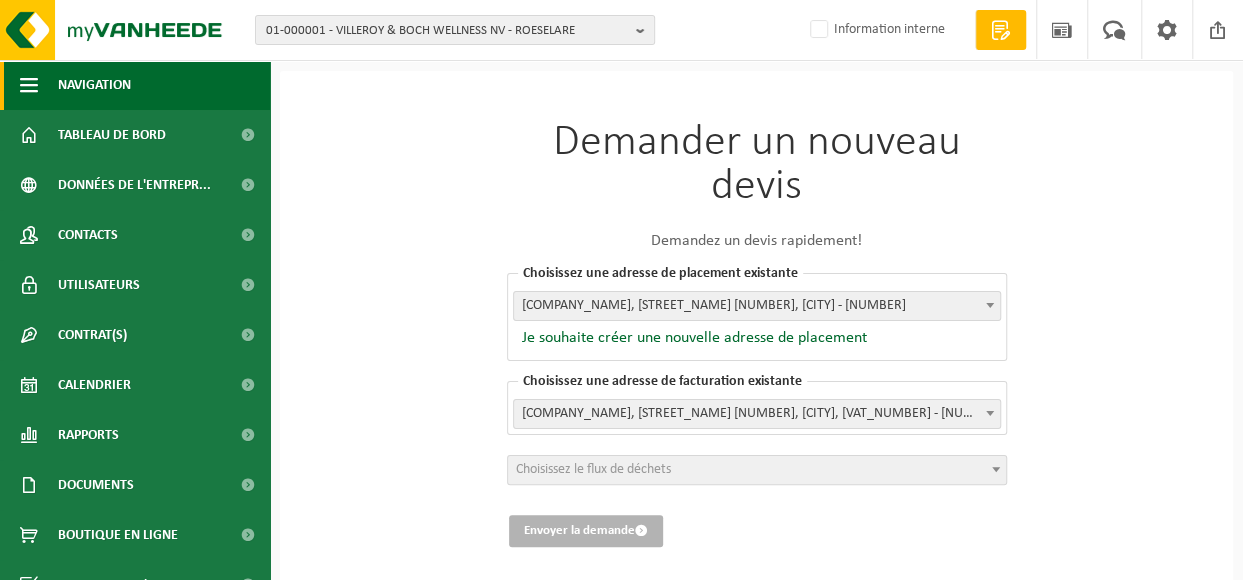 click on "Navigation" at bounding box center (94, 85) 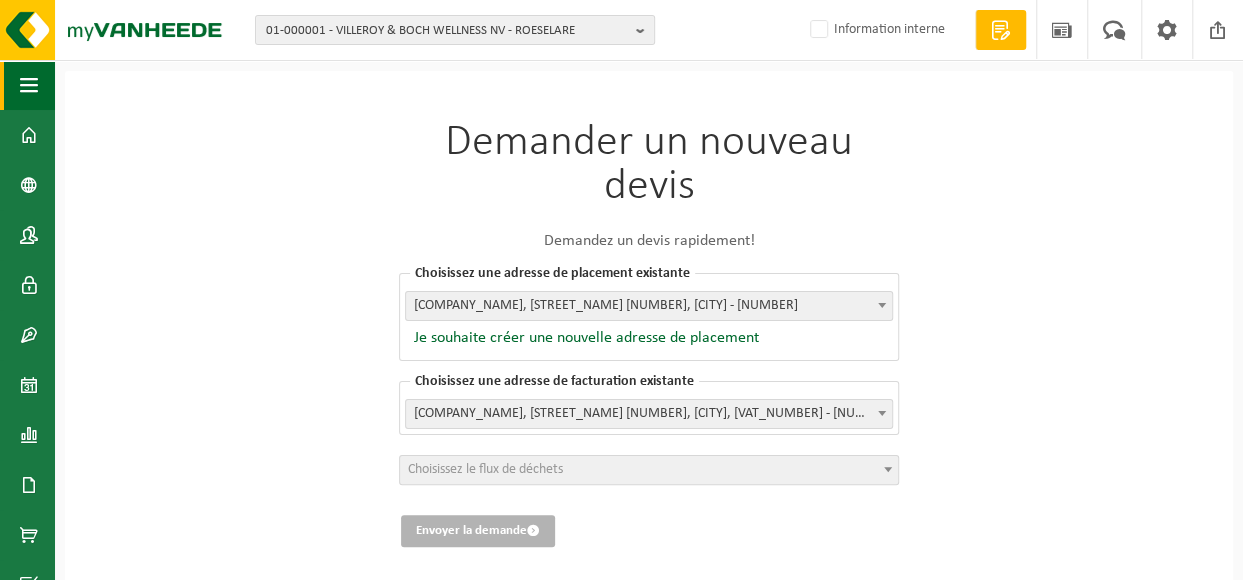 click at bounding box center (29, 85) 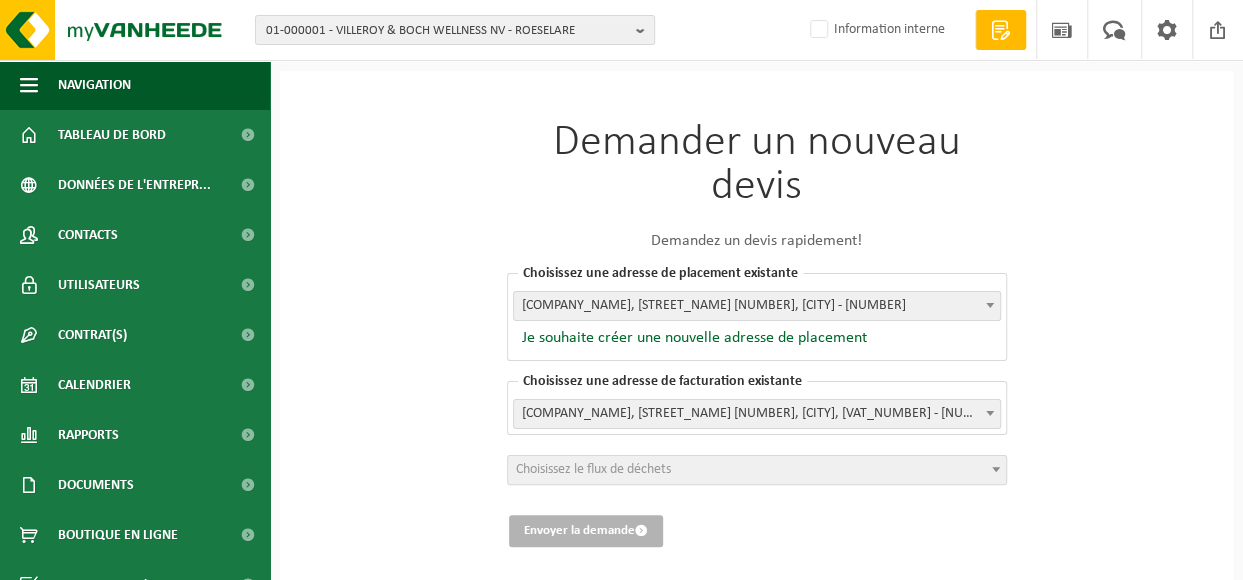 click on "Demander un nouveau devis   Demandez un devis rapidement!               Choisissez une adresse de placement existante       Quelle est l'adresse de placement?   VILLEROY & BOCH WELLNESS NV, POPULIERSTRAAT 1, ROESELARE - 01-000001 VILLEROY & BOCH WELLNESS NV, POPULIERSTRAAT 1, ROESELARE - 01-000001 VILLEROY & BOCH WELLNESS NV, POPULIERSTRAAT 1, ROESELARE - 01-000001   Je souhaite créer une nouvelle adresse de placement         Créer une nouvelle adresse de placement           Nous collectons vos données CBE via votre numéro de TVA                                                                   Choisissez votre secteur   Choisissez votre secteur         Je souhaite choisir une adresse de placement existante               Choisissez une adresse de facturation existante       Quelle est l'adresse de facturation?   VILLEROY & BOCH WELLNESS NV, POPULIERSTRAAT 1, ROESELARE, 0443.157.168 - 01-000001 VILLEROY & BOCH WELLNESS NV, POPULIERSTRAAT 1, ROESELARE, 0443.157.168 - 01-000001" at bounding box center [757, 334] 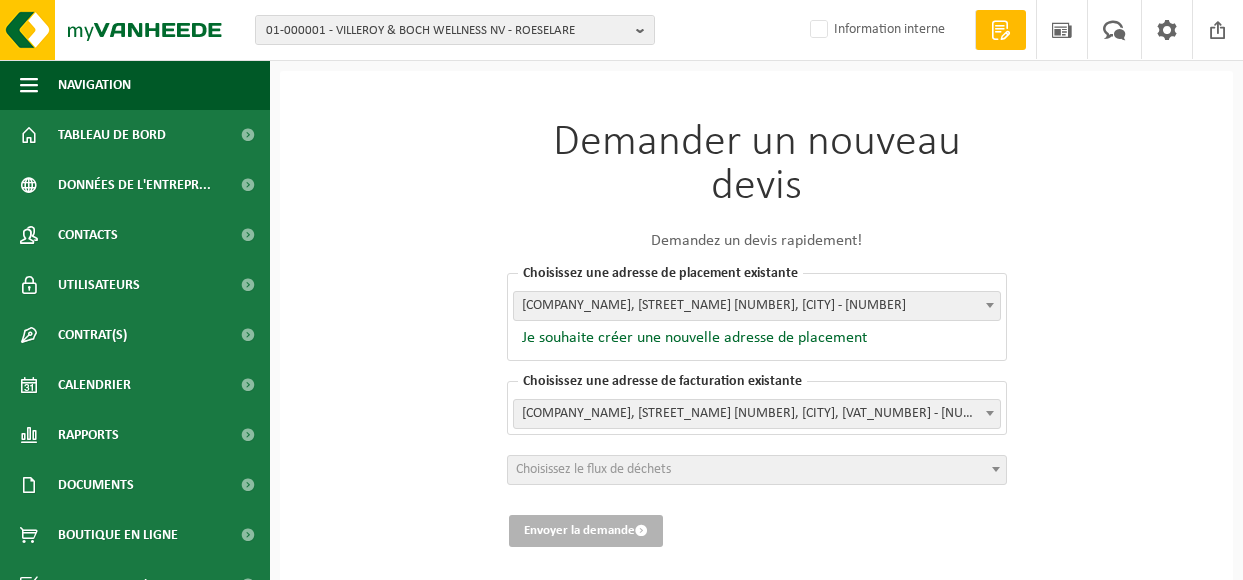 scroll, scrollTop: 0, scrollLeft: 0, axis: both 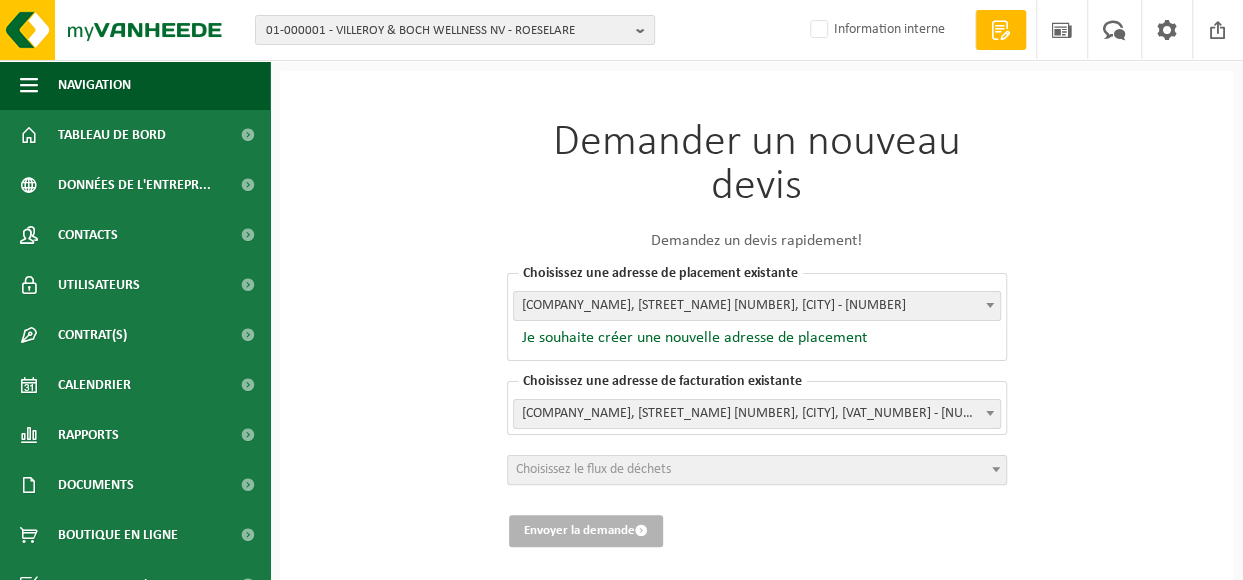 click on "Demander un nouveau devis   Demandez un devis rapidement!               Choisissez une adresse de placement existante       Quelle est l'adresse de placement?   [COMPANY_NAME], [STREET_NAME] [NUMBER], [CITY] - [NUMBER] [COMPANY_NAME], [STREET_NAME] [NUMBER], [CITY] - [NUMBER] [COMPANY_NAME], [STREET_NAME] [NUMBER], [CITY] - [NUMBER]   Je souhaite créer une nouvelle adresse de placement         Créer une nouvelle adresse de placement           Nous collectons vos données CBE via votre numéro de TVA                                                                   Choisissez votre secteur   Choisissez votre secteur         Je souhaite choisir une adresse de placement existante               Choisissez une adresse de facturation existante       Quelle est l'adresse de facturation?   [COMPANY_NAME], [STREET_NAME] [NUMBER], [CITY], [VAT_NUMBER] - [NUMBER] [COMPANY_NAME], [STREET_NAME] [NUMBER], [CITY], [VAT_NUMBER] - [NUMBER]" at bounding box center [756, 344] 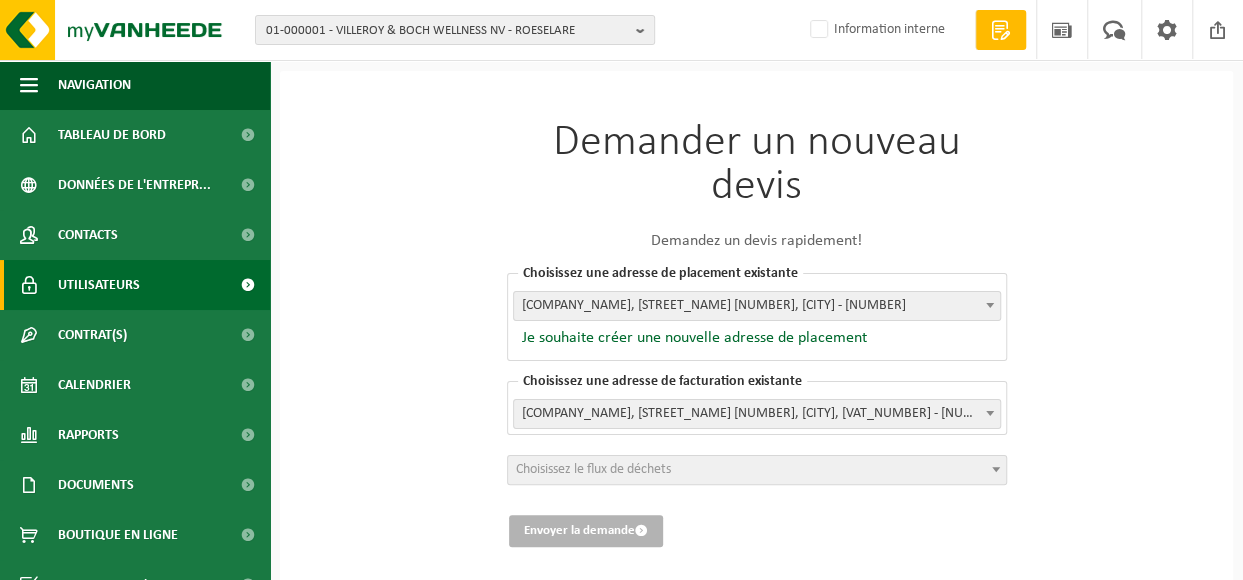 scroll, scrollTop: 130, scrollLeft: 0, axis: vertical 